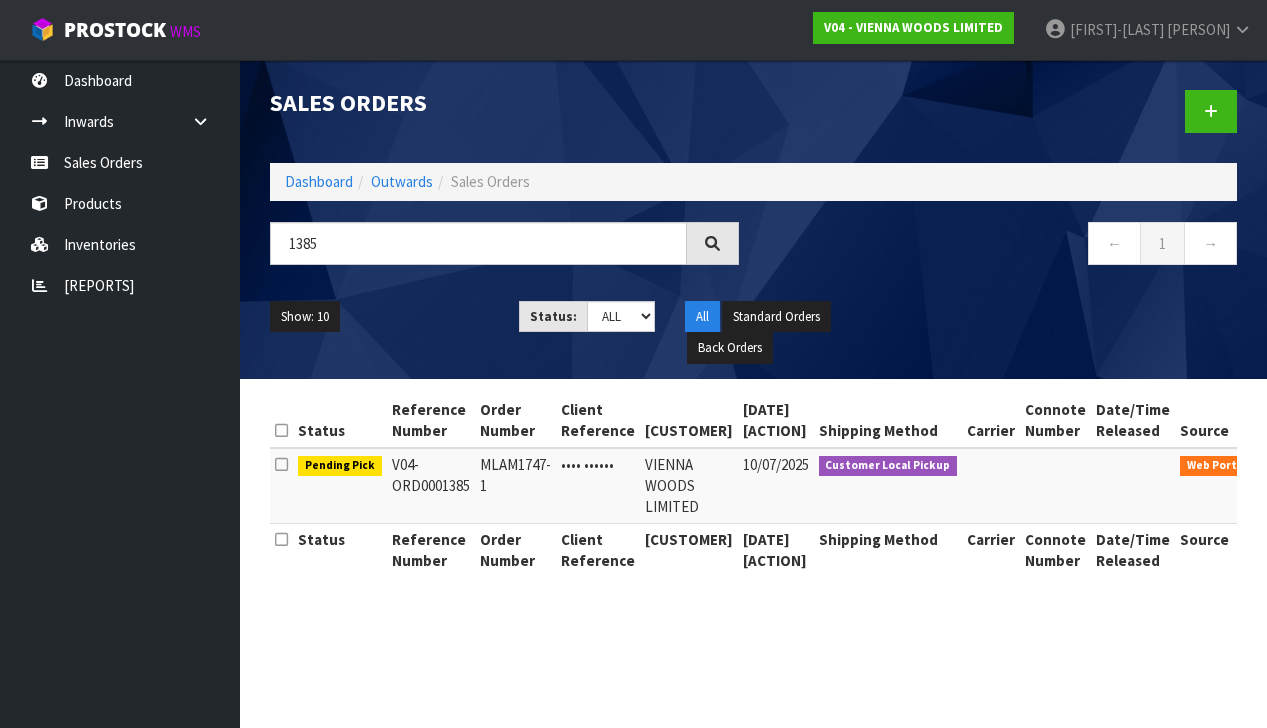 scroll, scrollTop: 0, scrollLeft: 0, axis: both 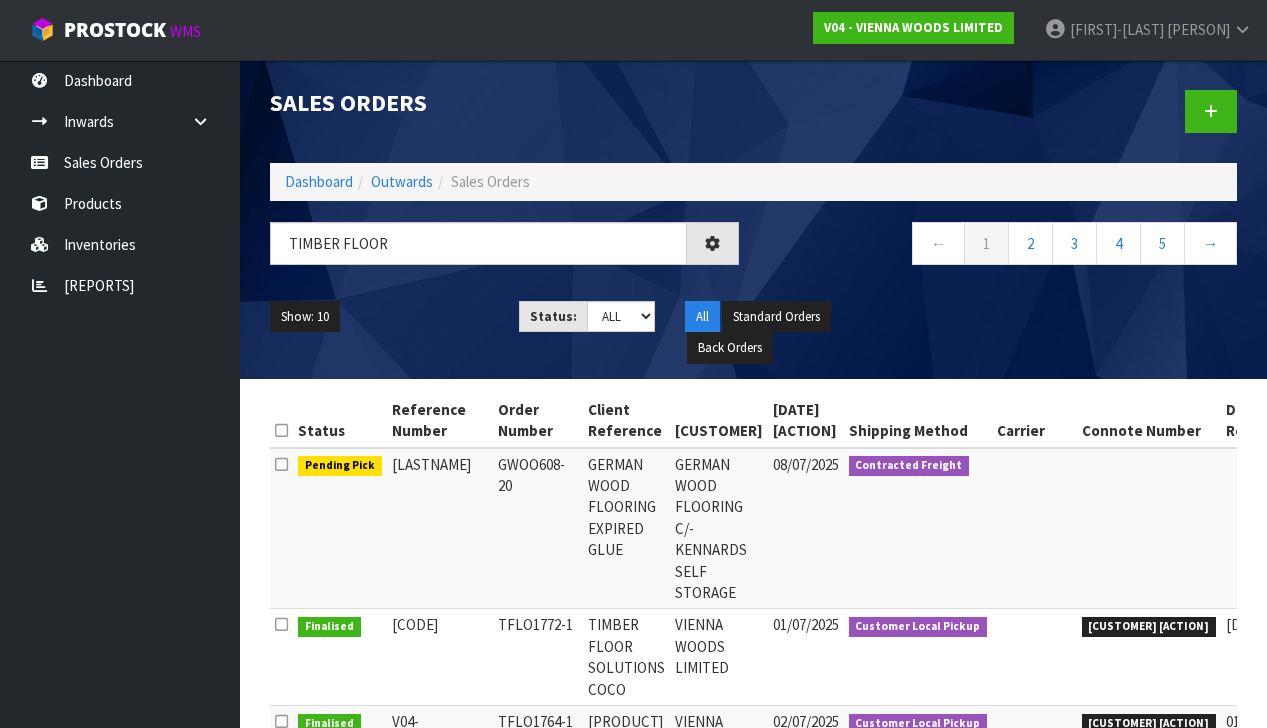 type on "timber floor" 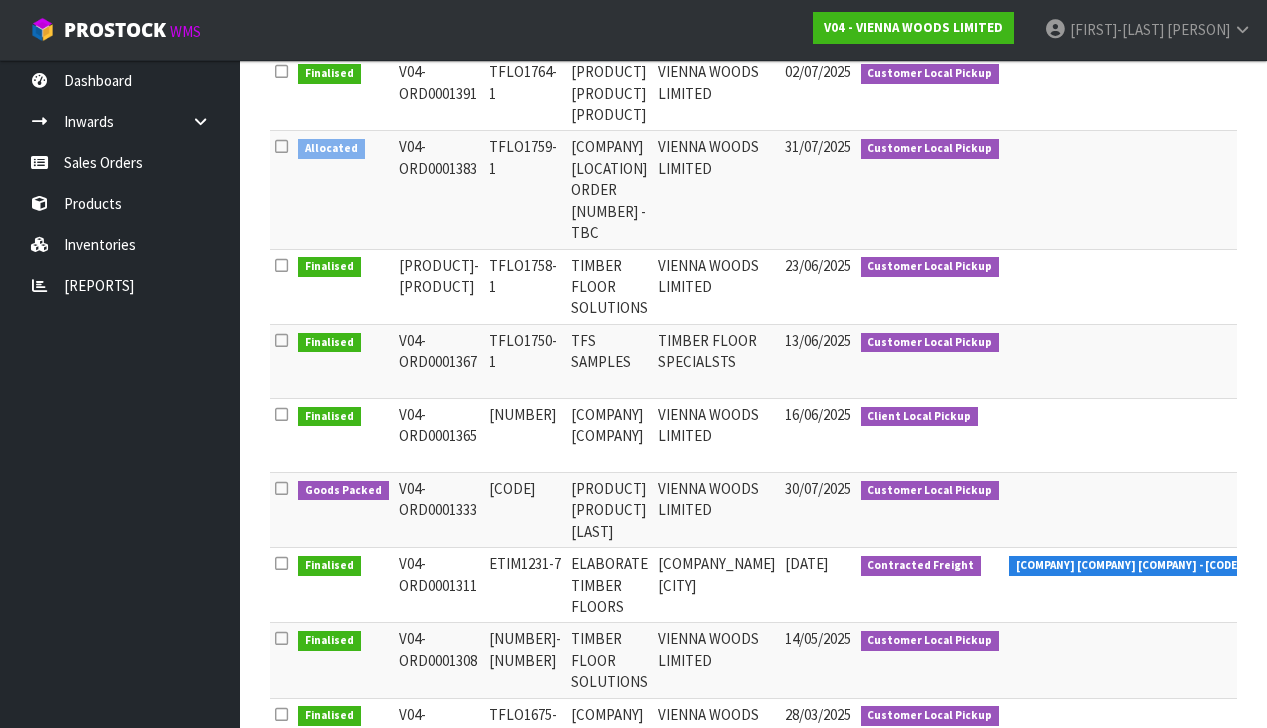 scroll, scrollTop: 491, scrollLeft: 0, axis: vertical 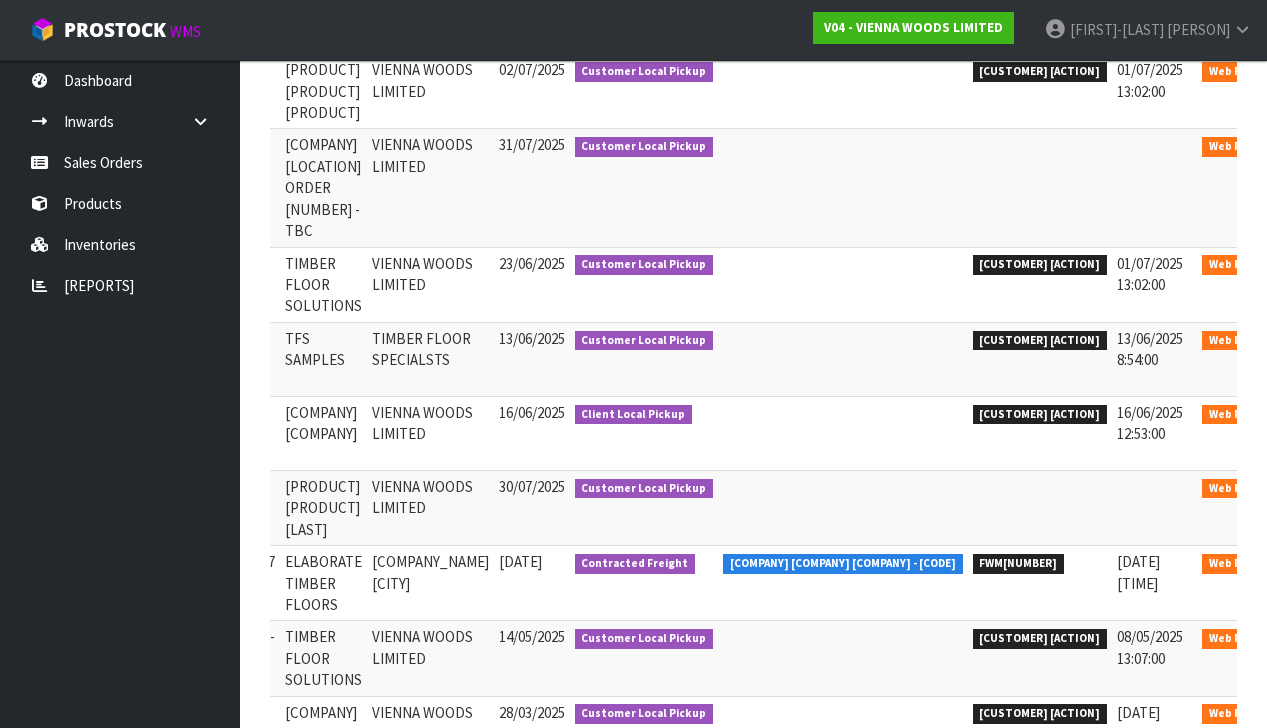 click at bounding box center [1317, 343] 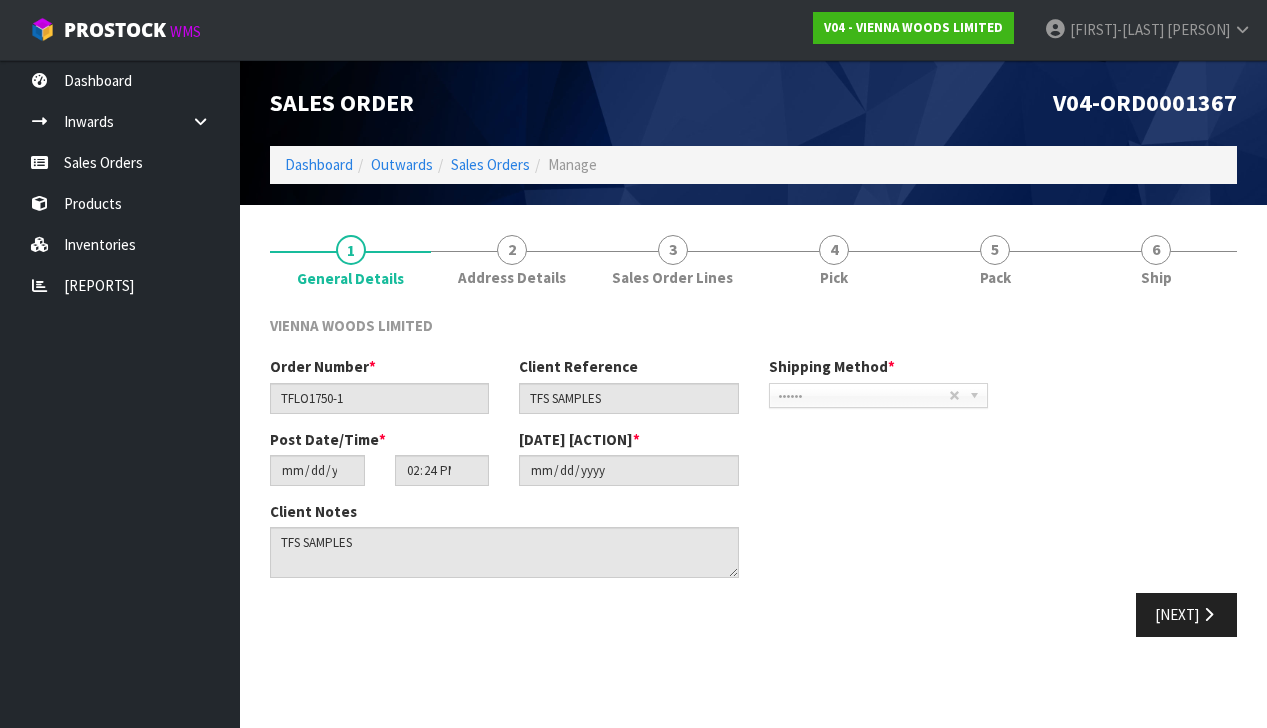 scroll, scrollTop: 0, scrollLeft: 0, axis: both 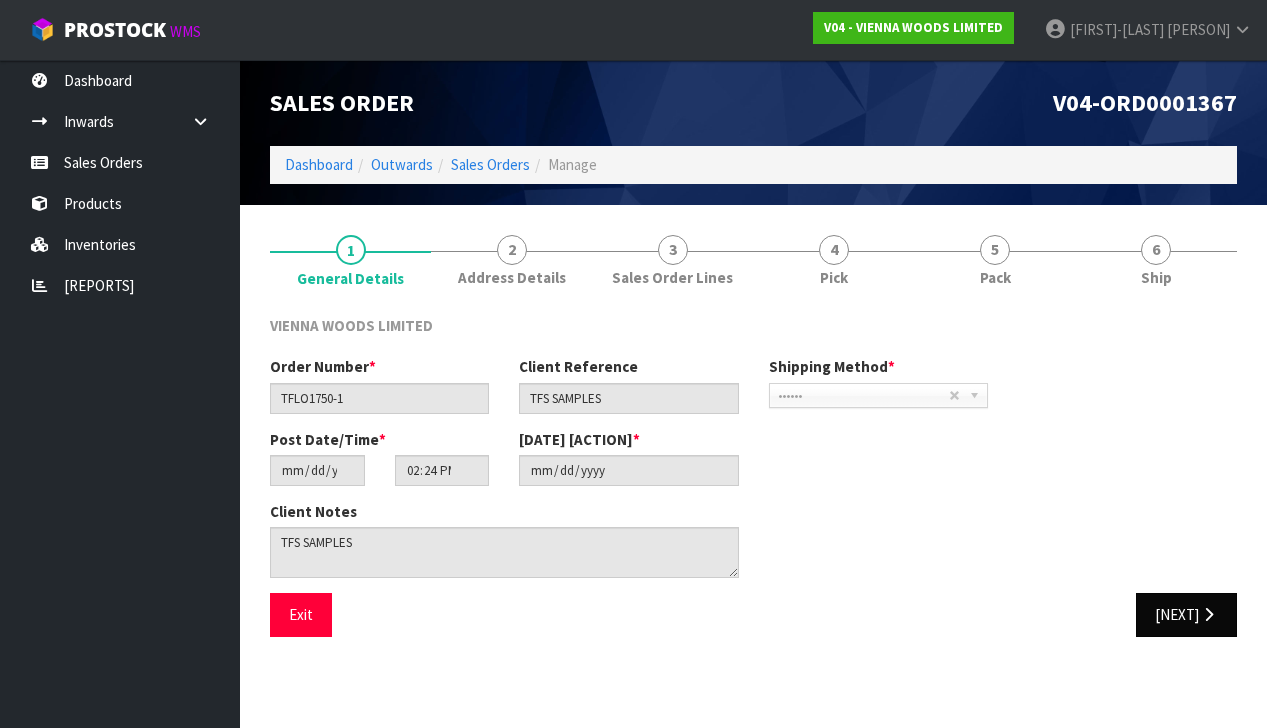 click on "[NEXT]" at bounding box center [1186, 614] 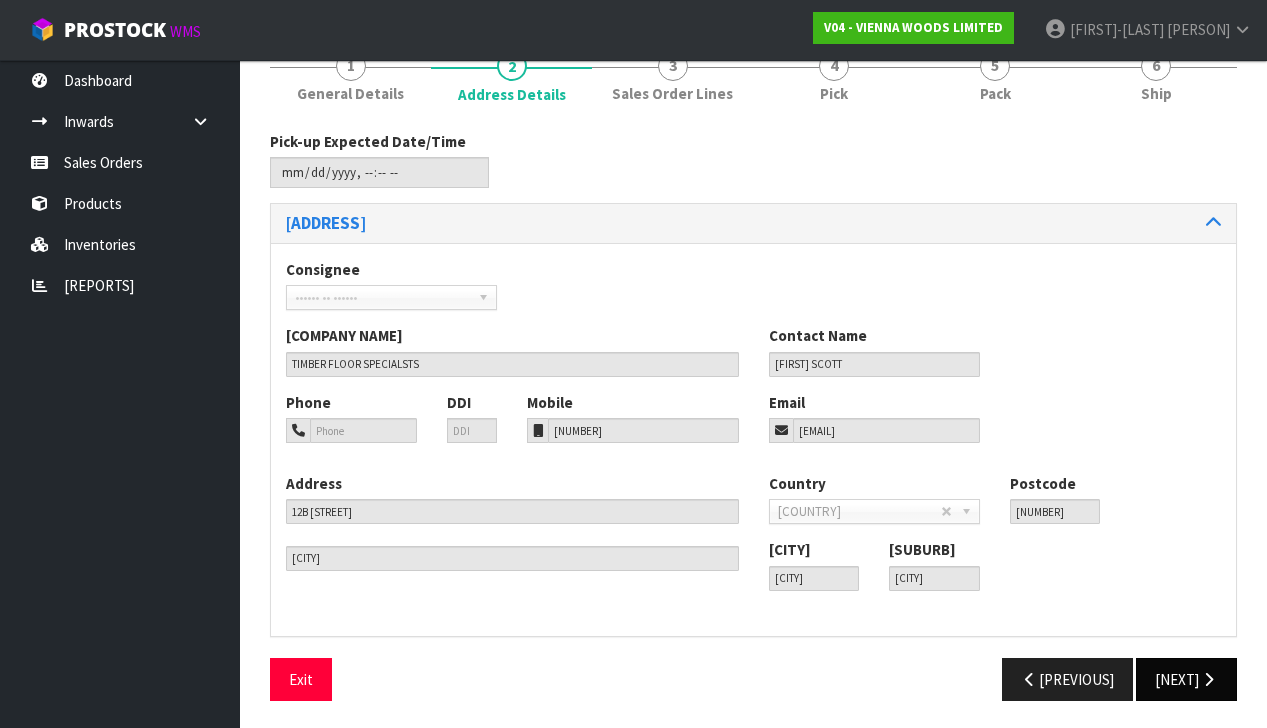 click on "[NEXT]" at bounding box center [1186, 679] 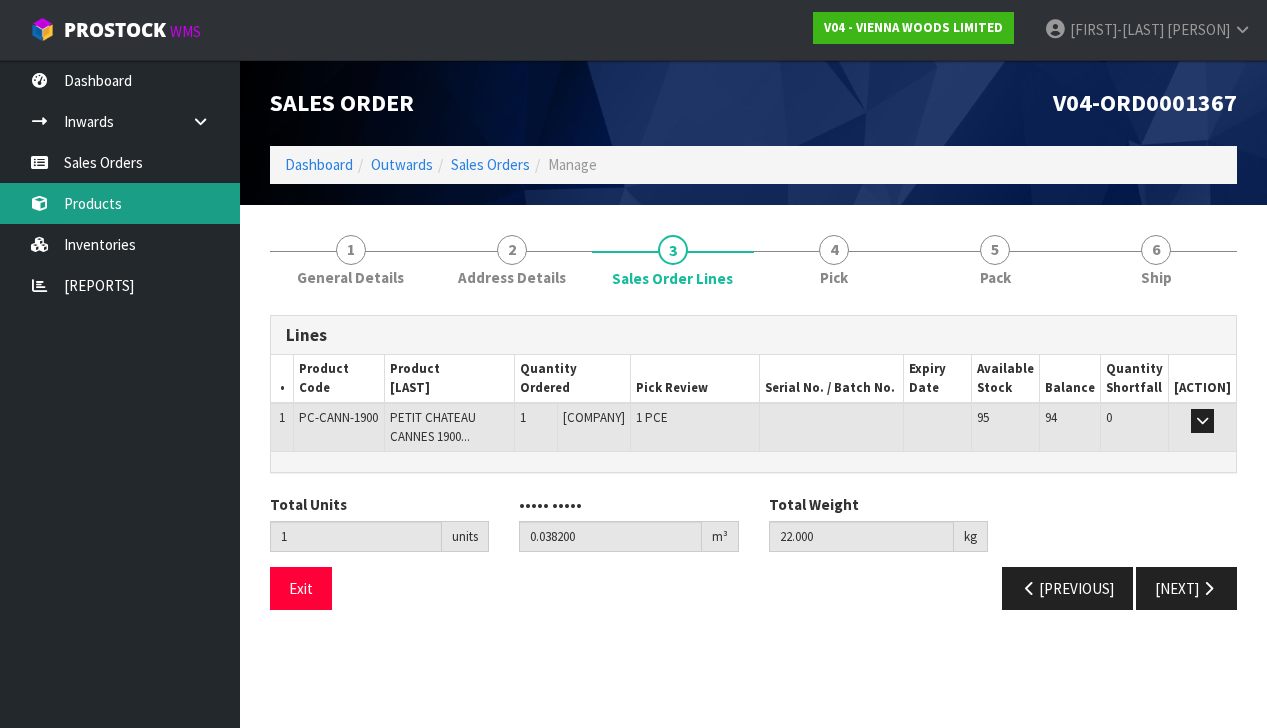 scroll, scrollTop: 0, scrollLeft: 0, axis: both 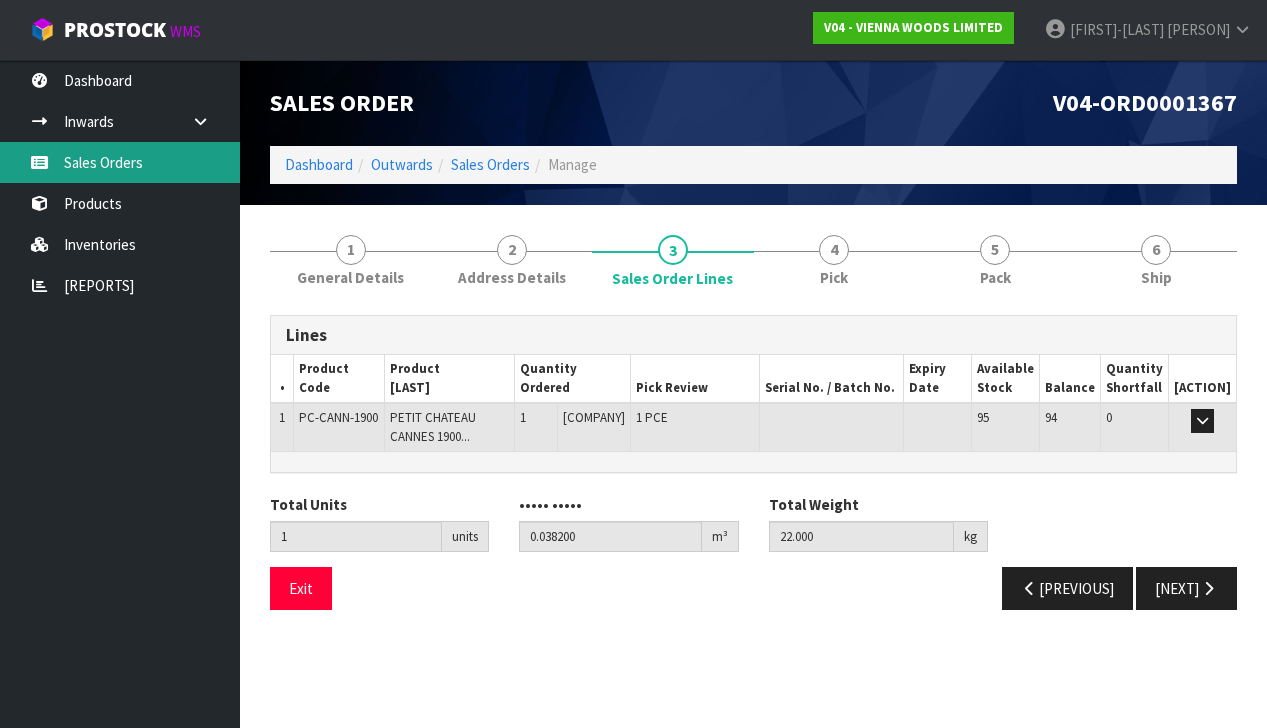 click on "Sales Orders" at bounding box center [120, 162] 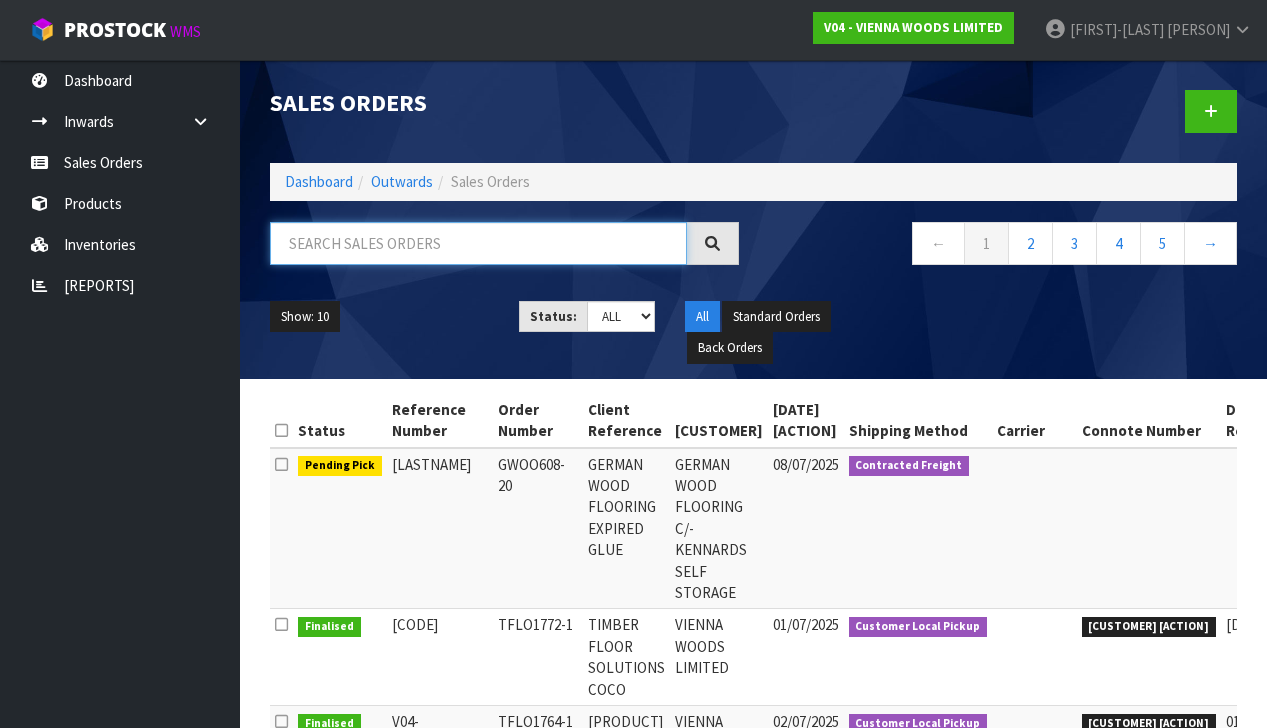 click at bounding box center (478, 243) 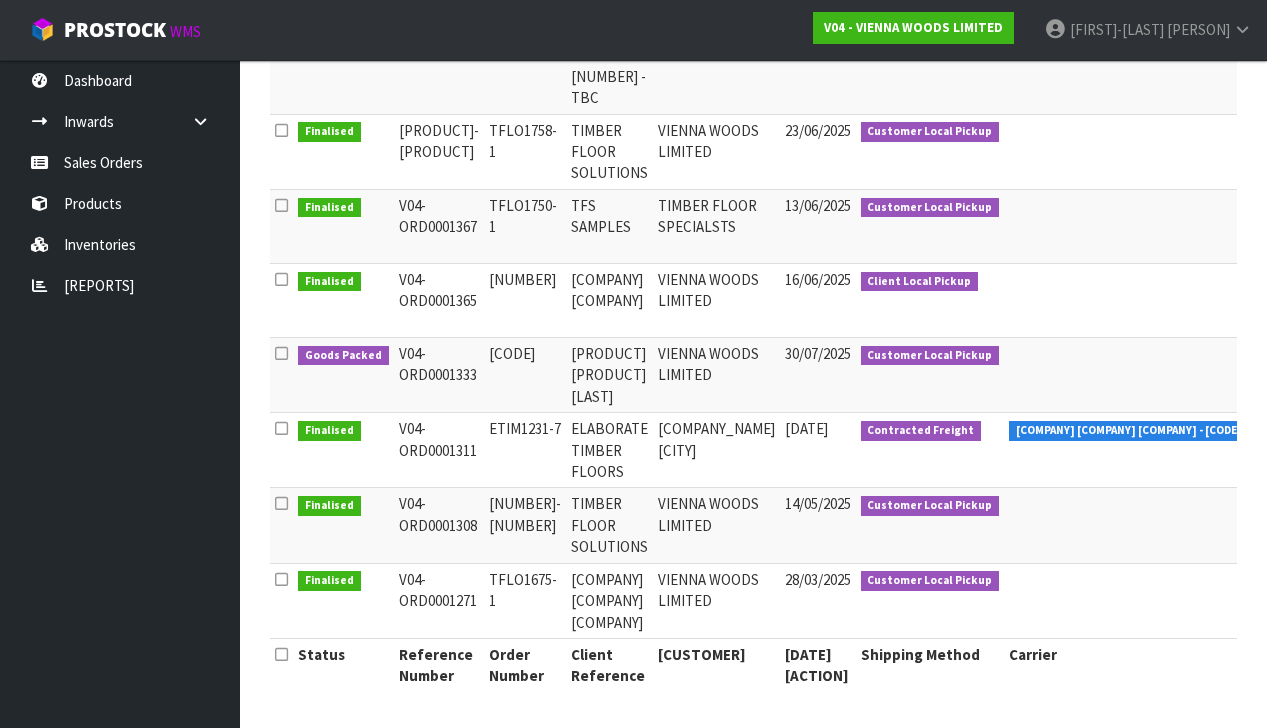 scroll, scrollTop: 713, scrollLeft: 0, axis: vertical 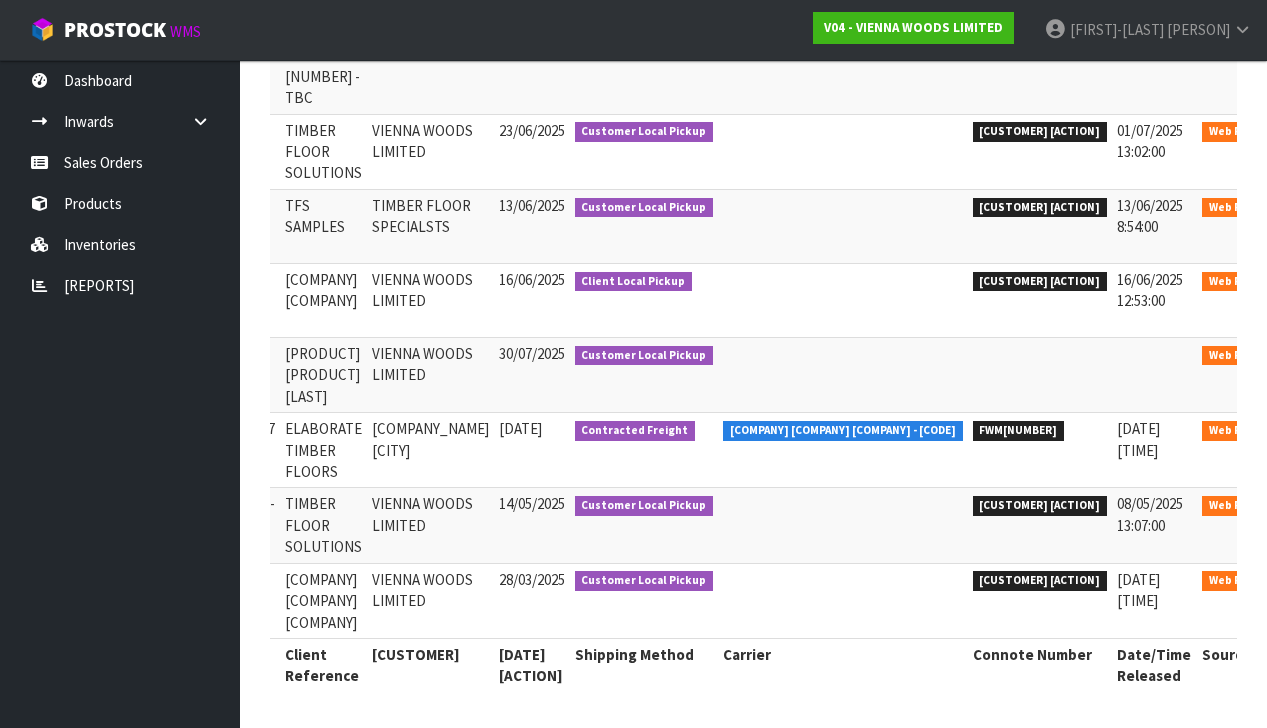 click at bounding box center (1317, 508) 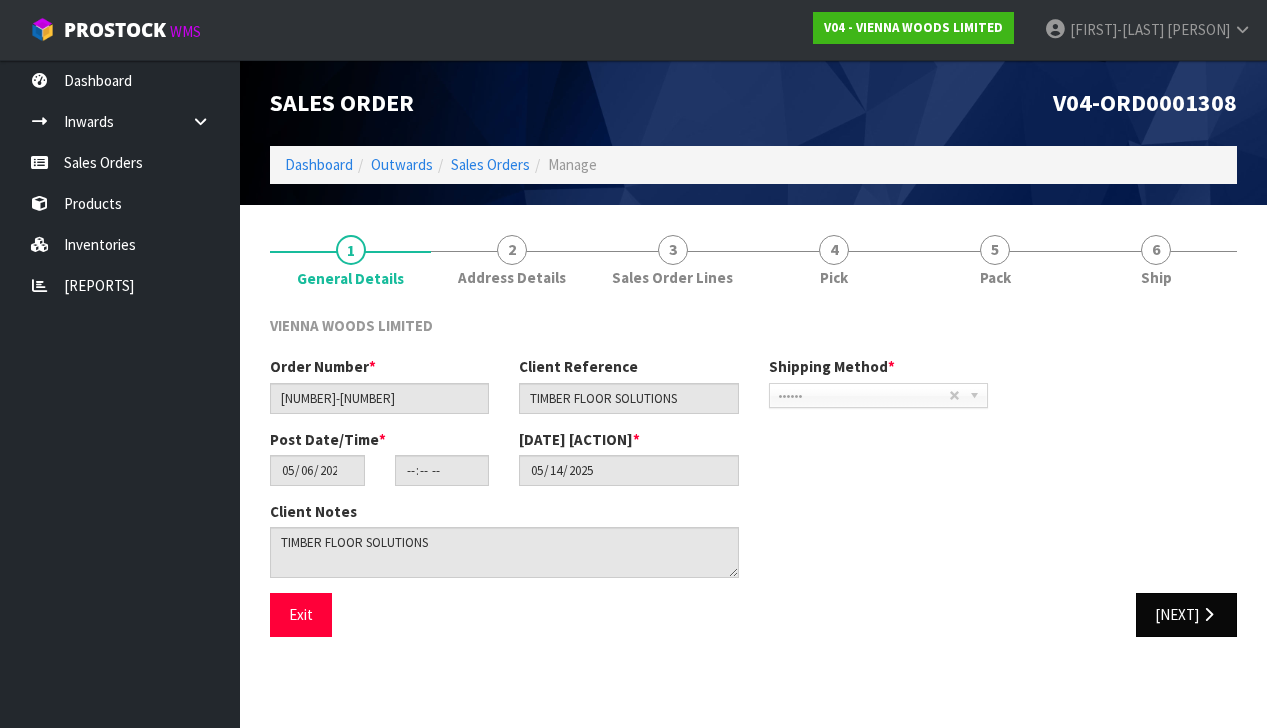 scroll, scrollTop: 0, scrollLeft: 0, axis: both 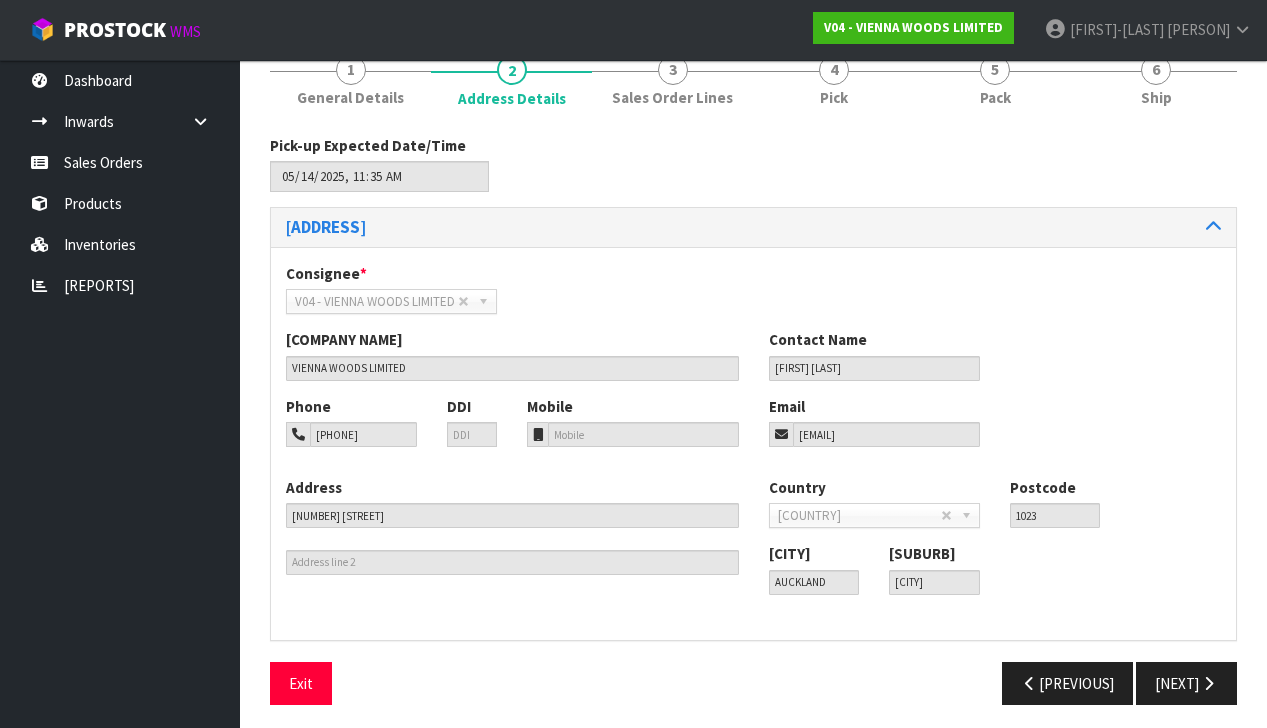 click on "••••••• •••••••• •••••••••
•••••••• •••••••
•••••••••  •
•••••••••• ••••••••• • ••• ••••••••• ••••••• • ••••• • •••••••••••• •• ••• •••••• • •••••••• •••••• •• •••••••• • •••••••• •••••• •• •••••• • •••••••• •• •••••••••• •••••• • •••••••• ••••••• •••••••• • ••••••• •••• • •••••• •••••• • •••••••• •••••••••• ••••• •••••• • •••••••• • ••••••••• •••• •••••• ••••••••••••••• •••••••••••• • •••••••• •••••••••••• ••••••••••••••• ••••••• • •••••••• ••••••• •••••• • •••••••• •• ••••••••• •••••• • ••••• ••••••• •••••••••••• ••••••• • ••••• ••••••• •• •••••••••••• •••••••••• • ••••• •••••••••• •••••••• • •• ••• ••••••••• •••••••• • •••••••• •••• •••••••••••• ••••• • ••••• ••••• ••••••••••• •••••• ••• ••• • •••• •••••• ••• ••• •••••••••••••••• ••••••••••• ••• • ••••••••• ••••••••••• ••• •••••••• ••• ••••• • ••• ••••• ••••••••••" at bounding box center [753, 428] 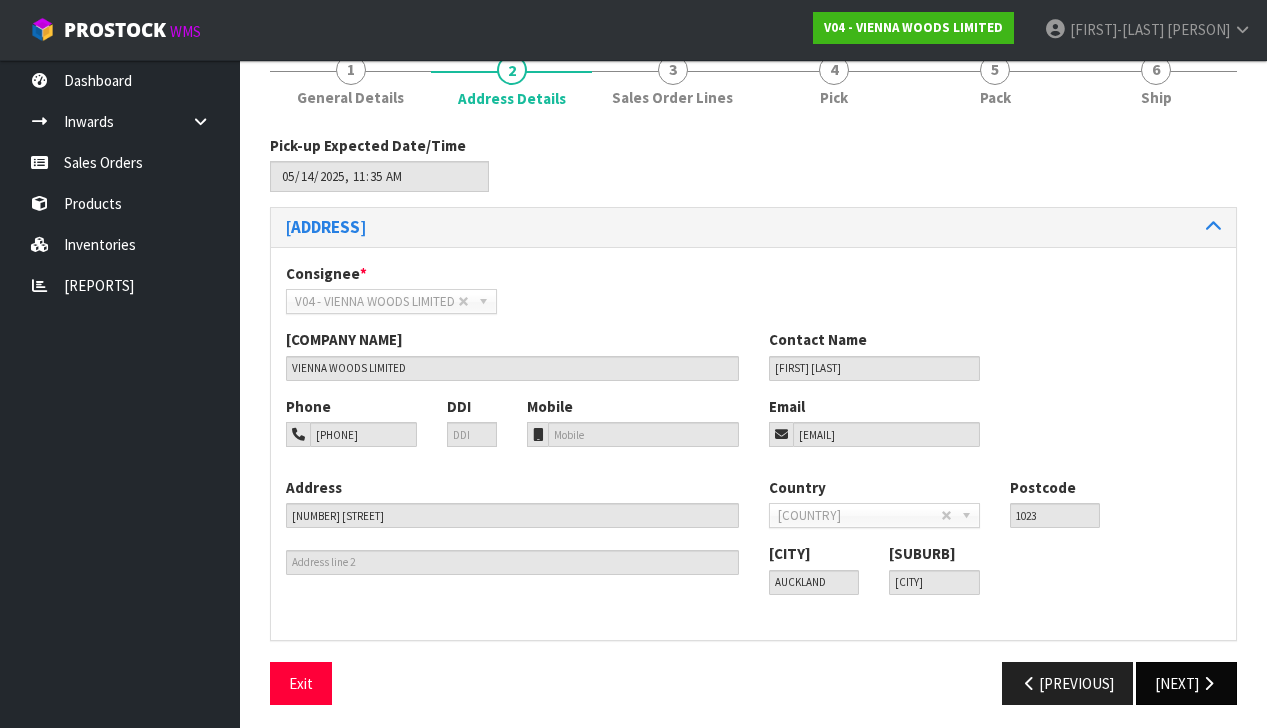 click on "[NEXT]" at bounding box center [1186, 683] 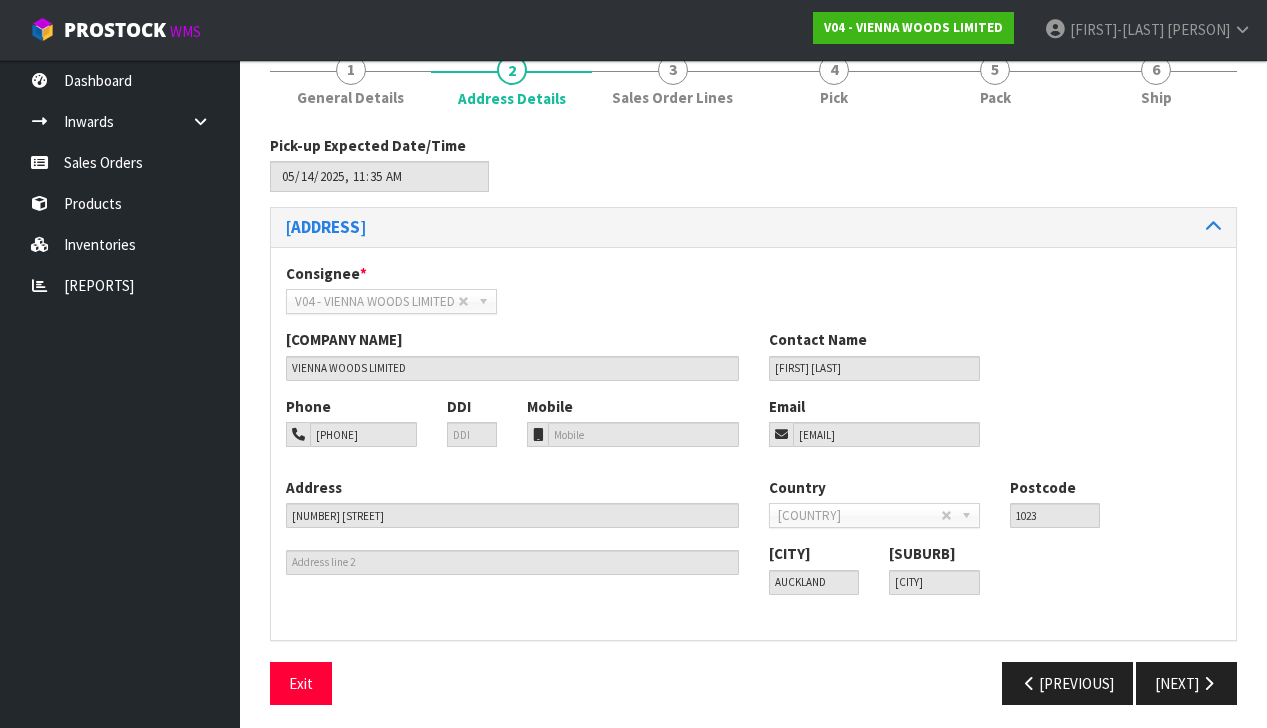 scroll, scrollTop: 0, scrollLeft: 0, axis: both 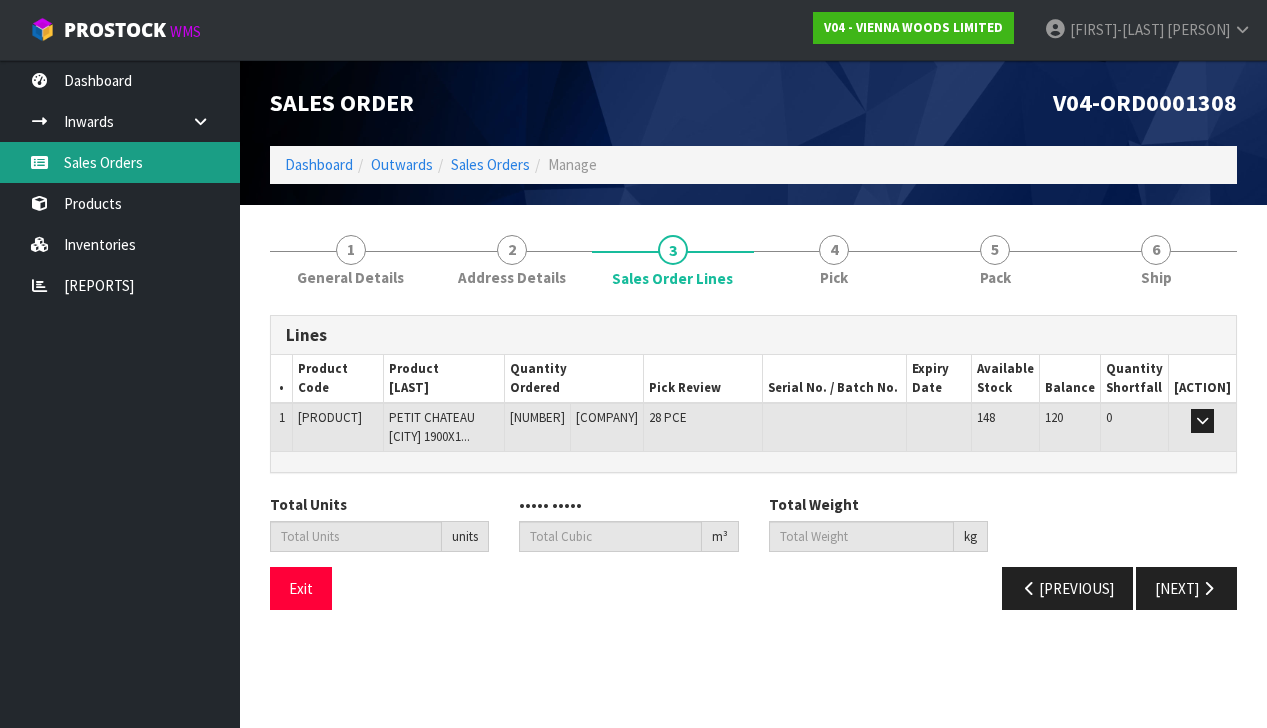 click on "Sales Orders" at bounding box center [120, 162] 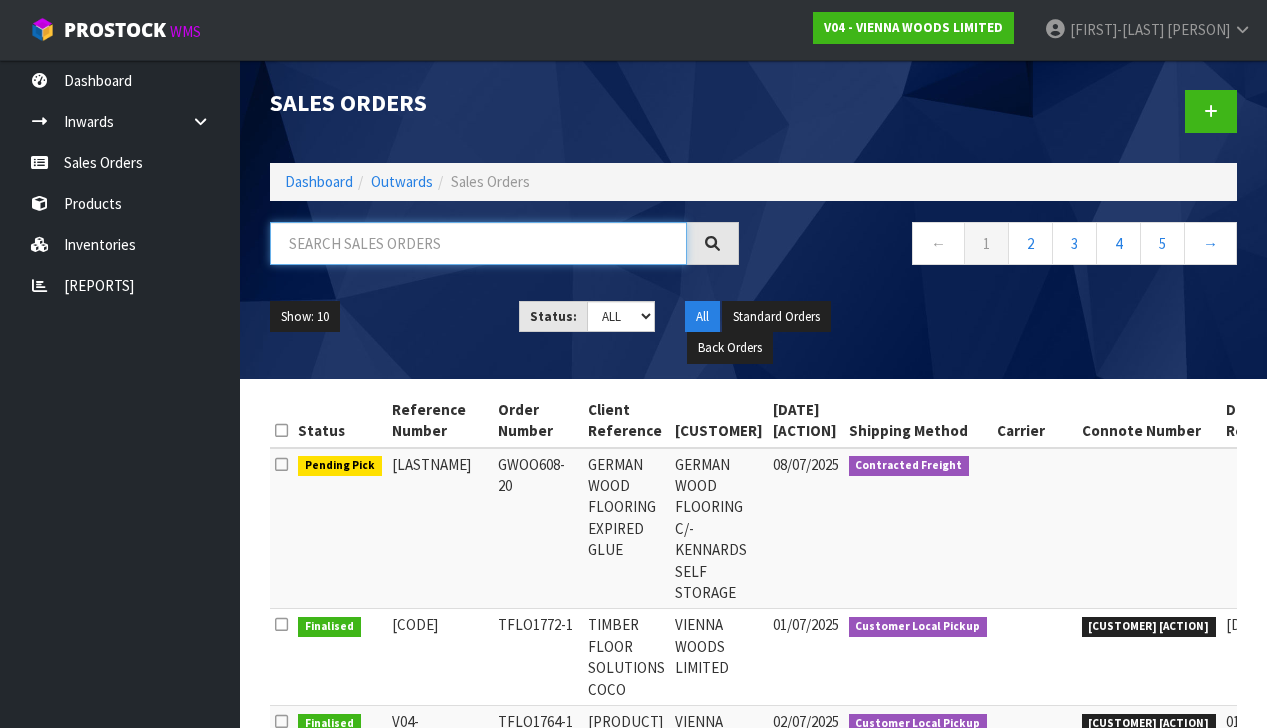 click at bounding box center [478, 243] 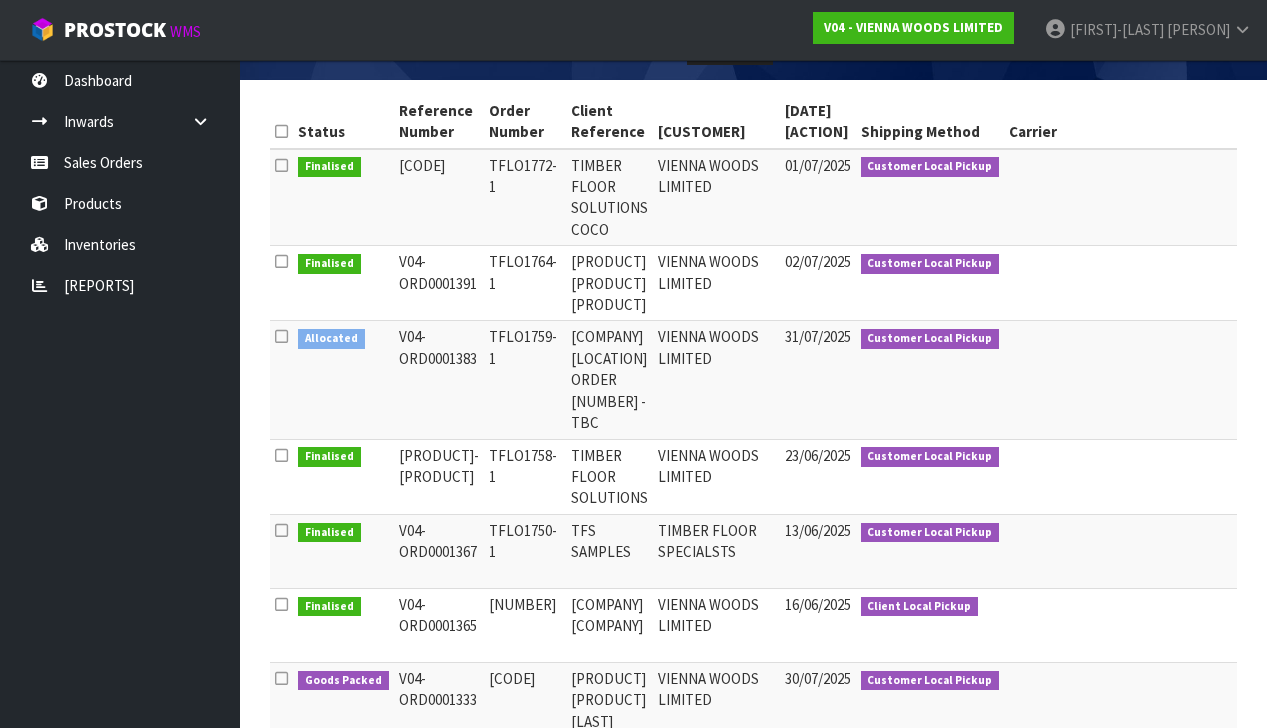 scroll, scrollTop: 301, scrollLeft: 0, axis: vertical 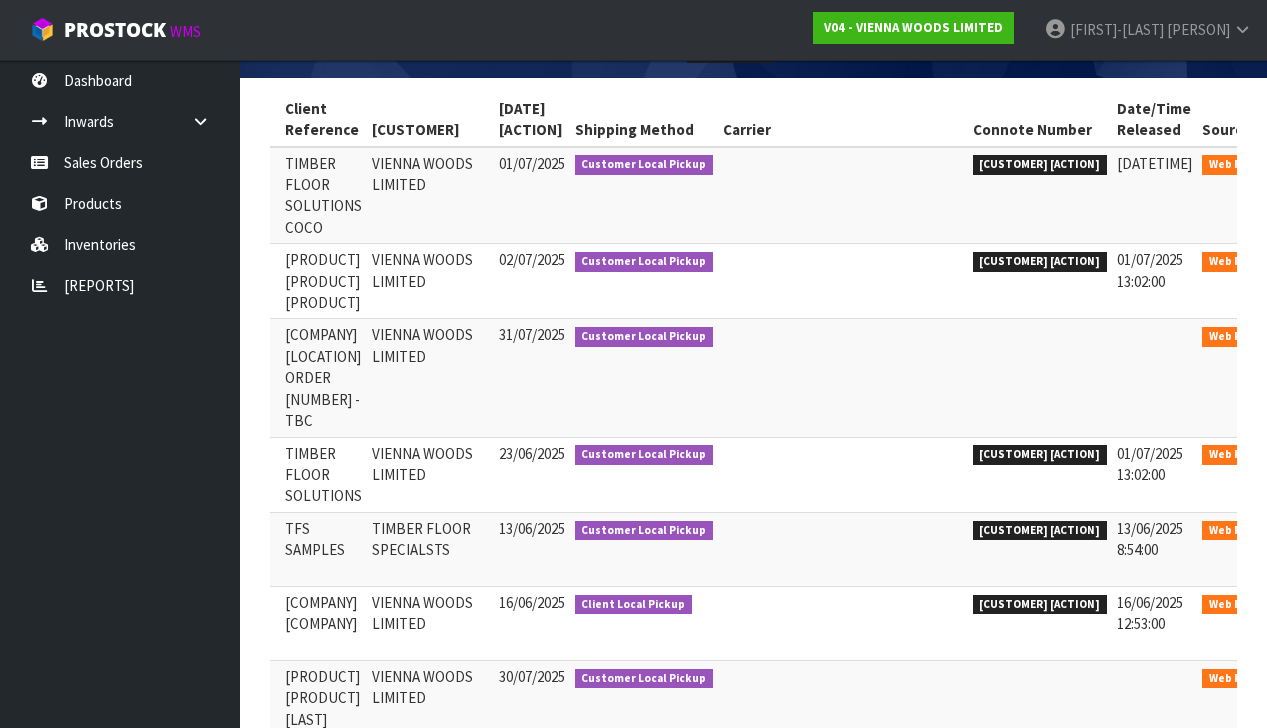 click at bounding box center (1317, 264) 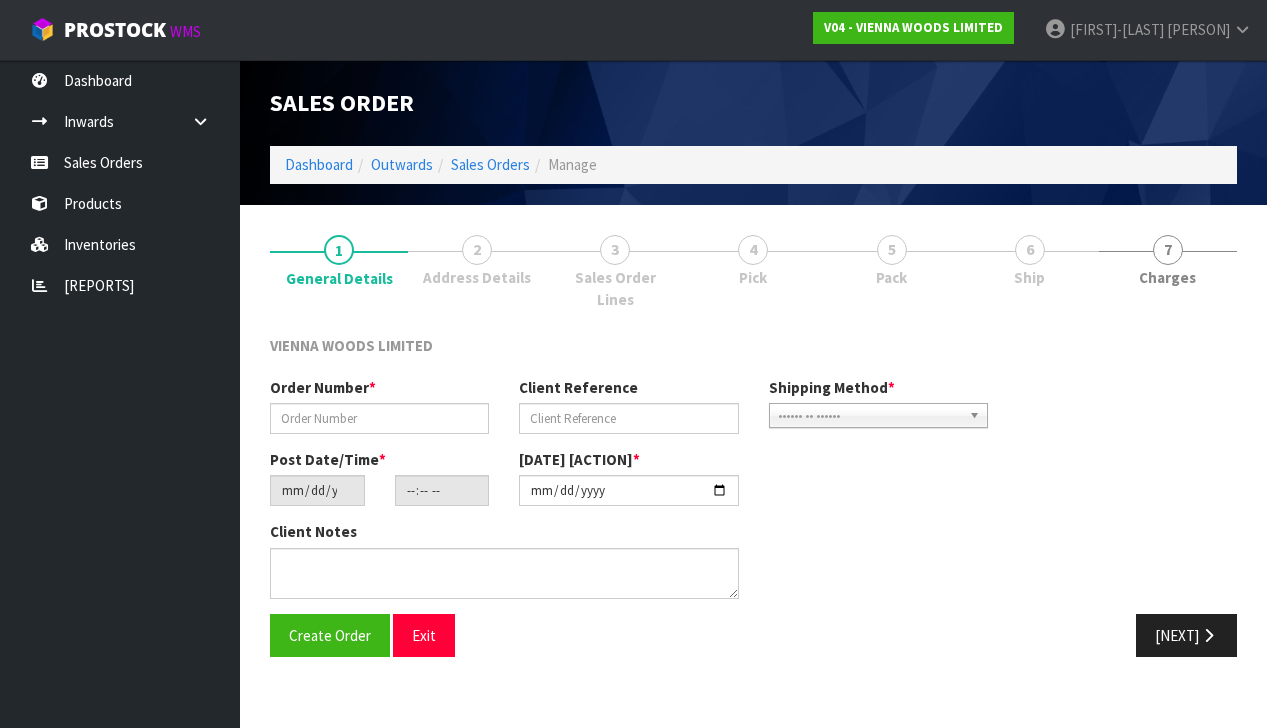 scroll, scrollTop: 0, scrollLeft: 0, axis: both 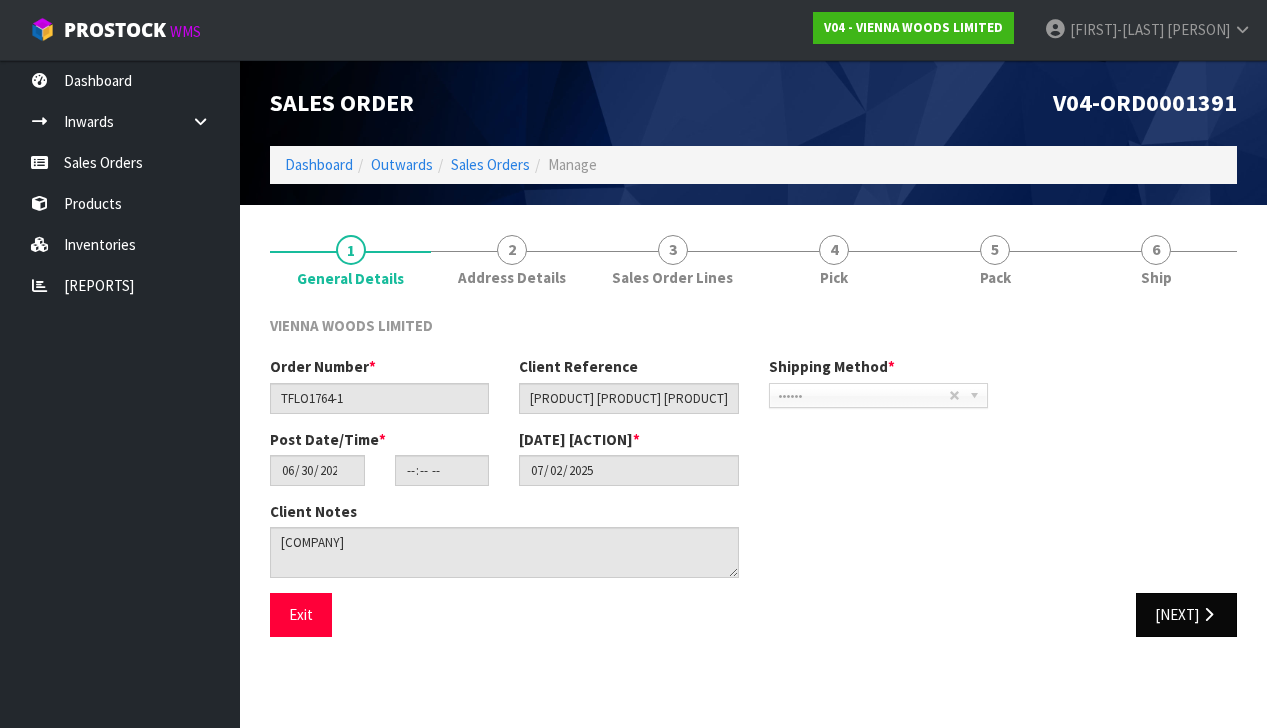 click on "[NEXT]" at bounding box center [1186, 614] 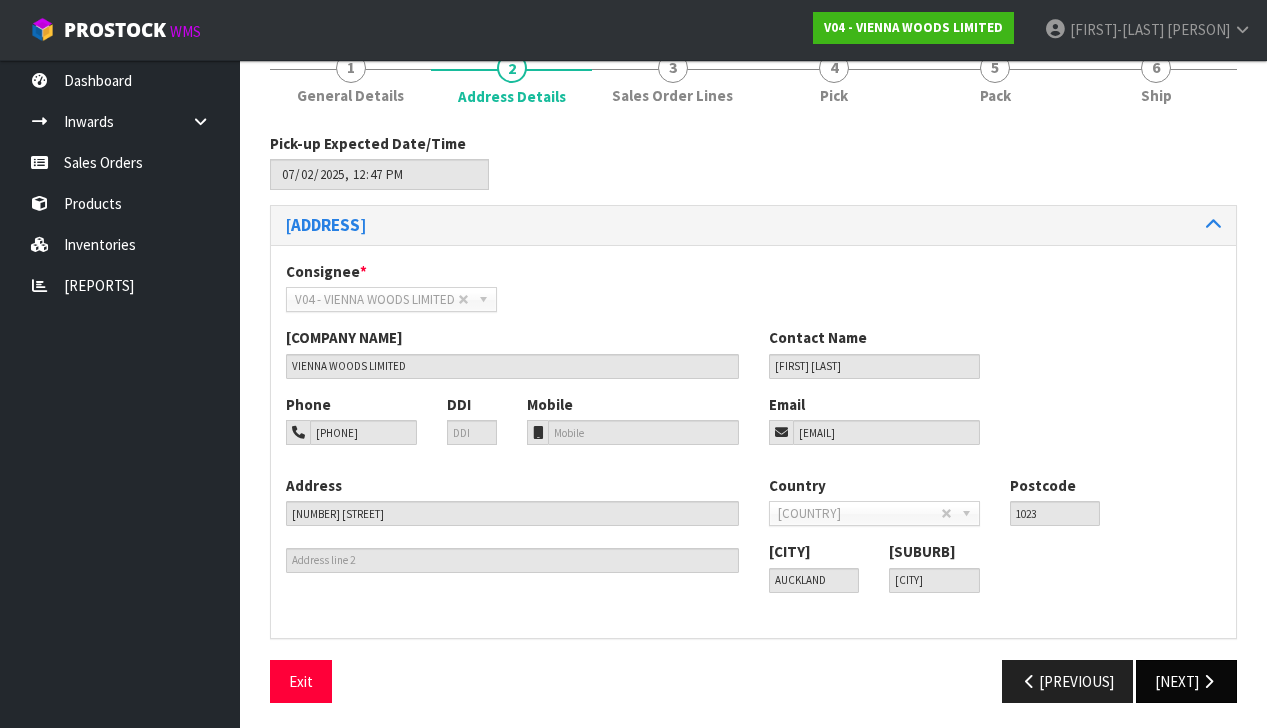 click on "[NEXT]" at bounding box center [1186, 681] 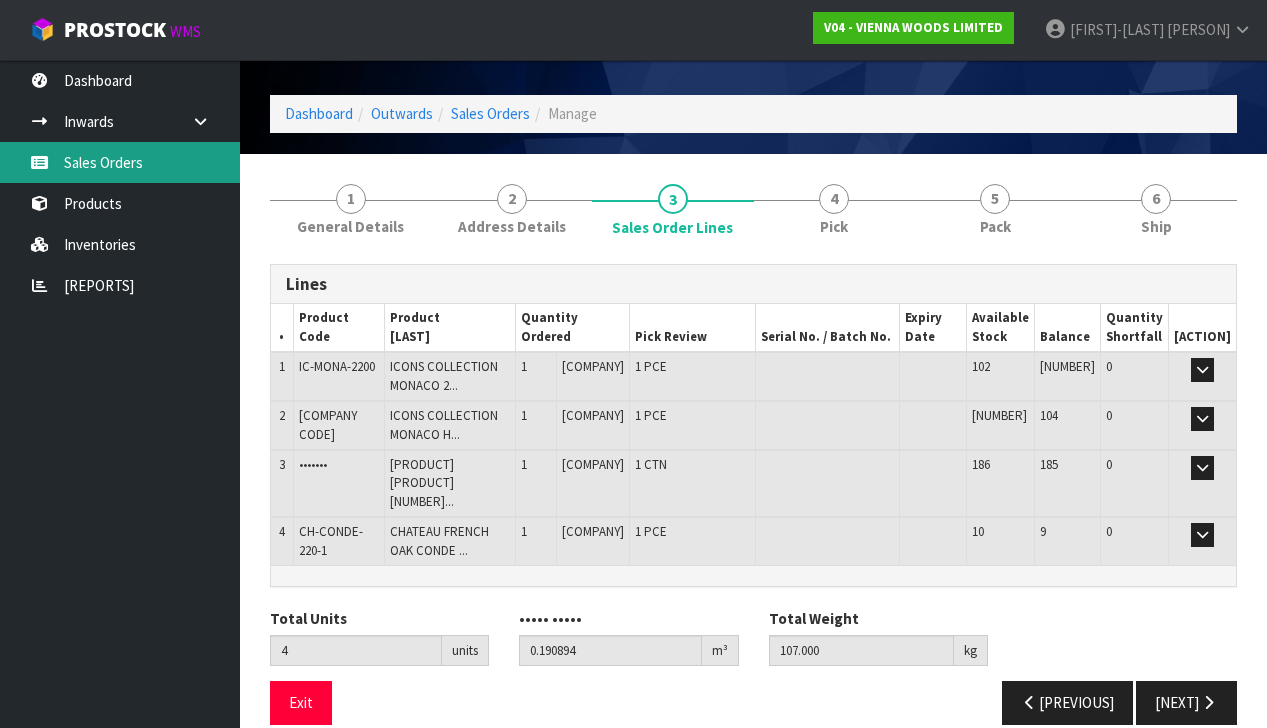 click on "Sales Orders" at bounding box center (120, 162) 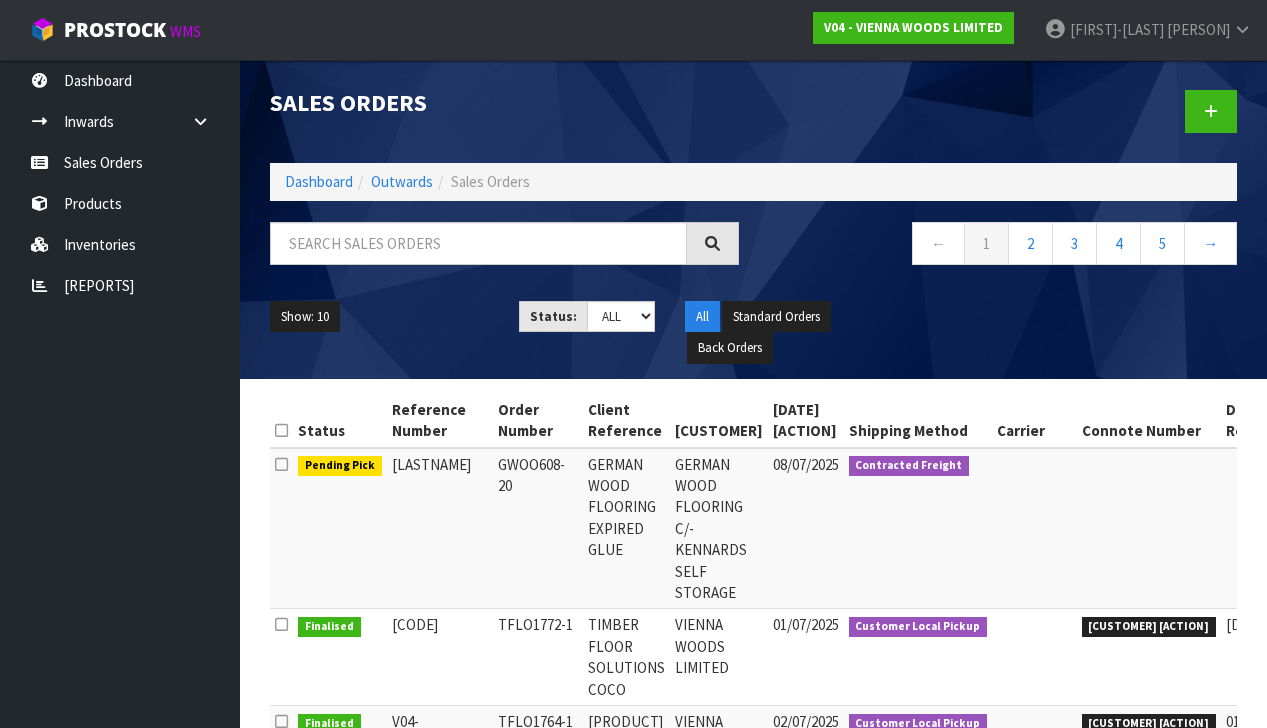 scroll, scrollTop: -1, scrollLeft: 0, axis: vertical 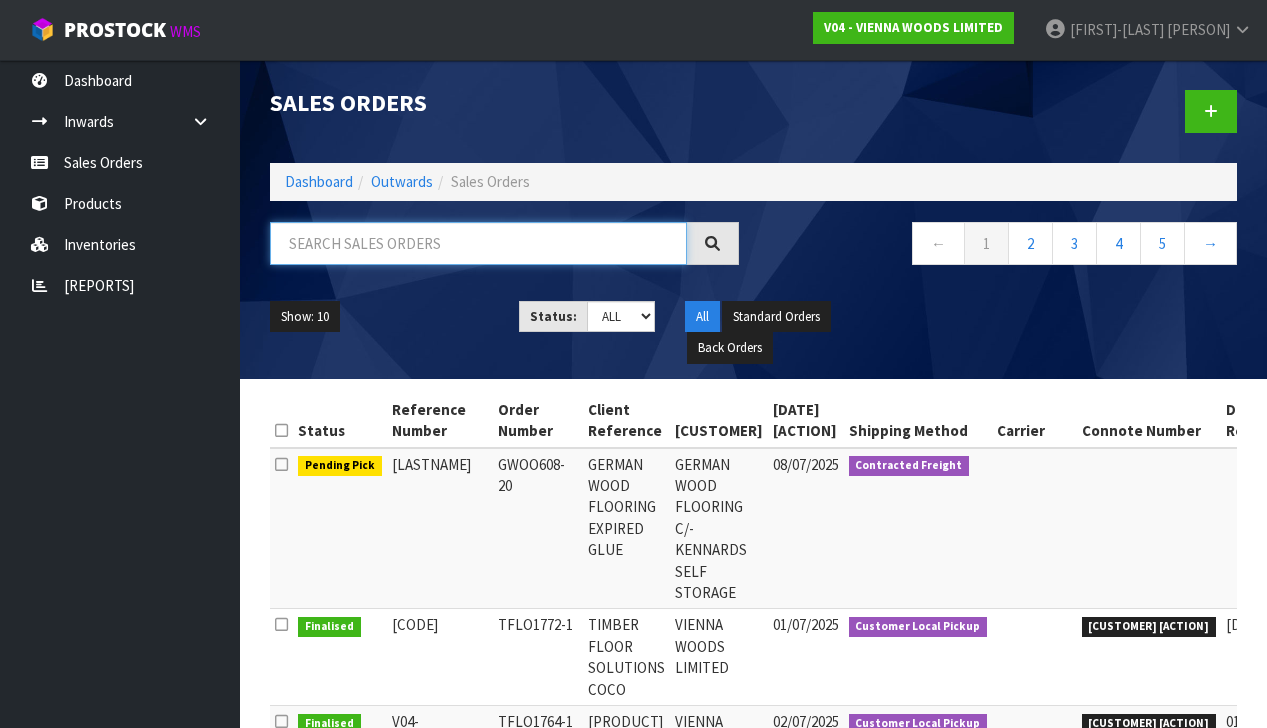 click at bounding box center (478, 243) 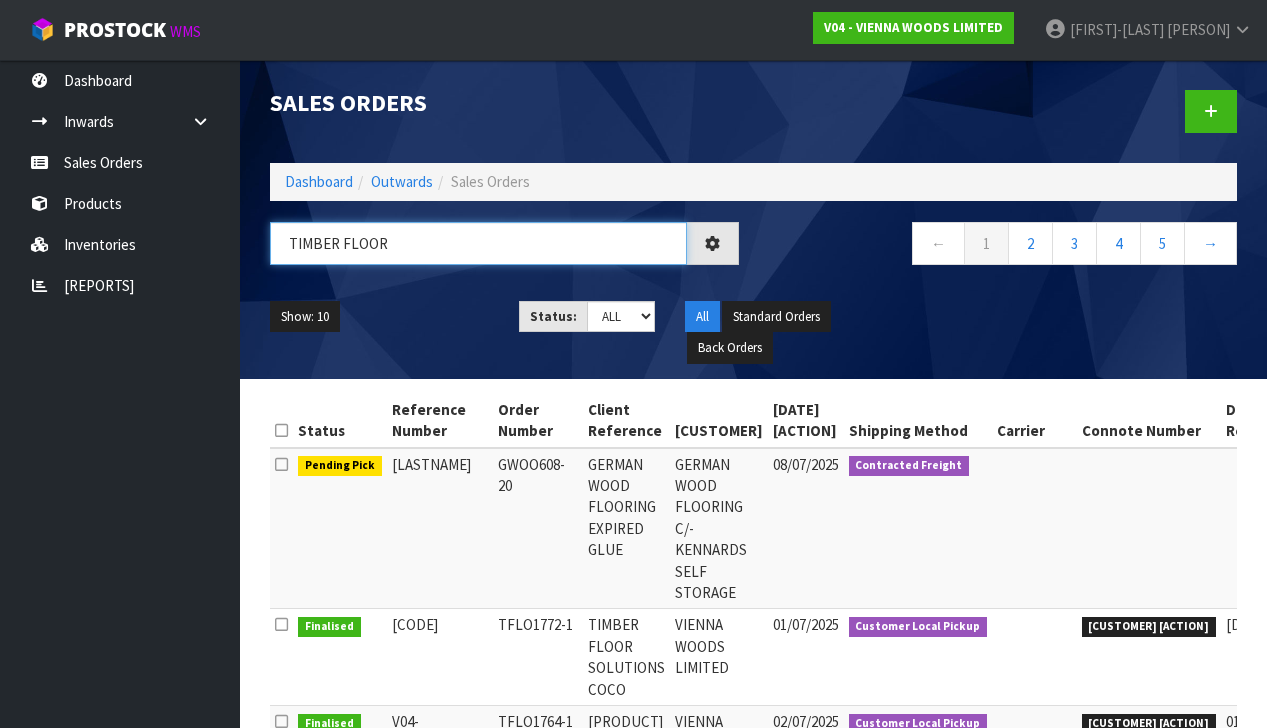 type on "timber floor" 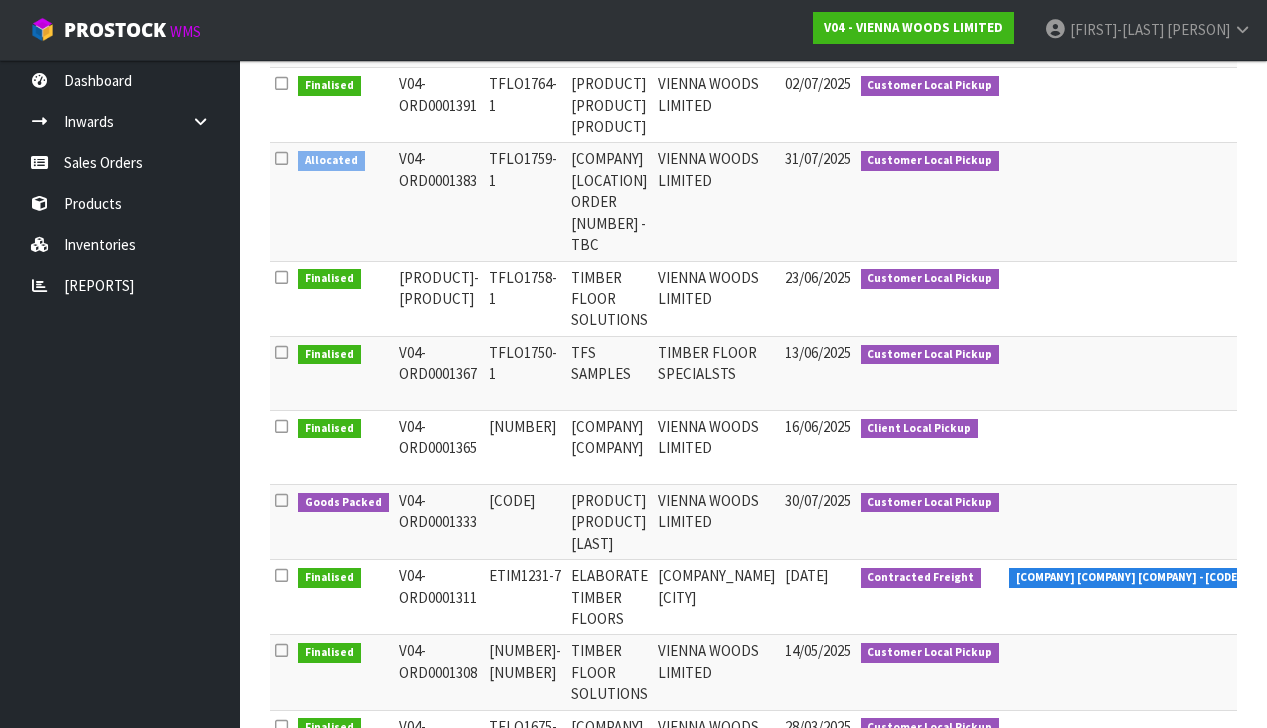 scroll, scrollTop: 480, scrollLeft: 0, axis: vertical 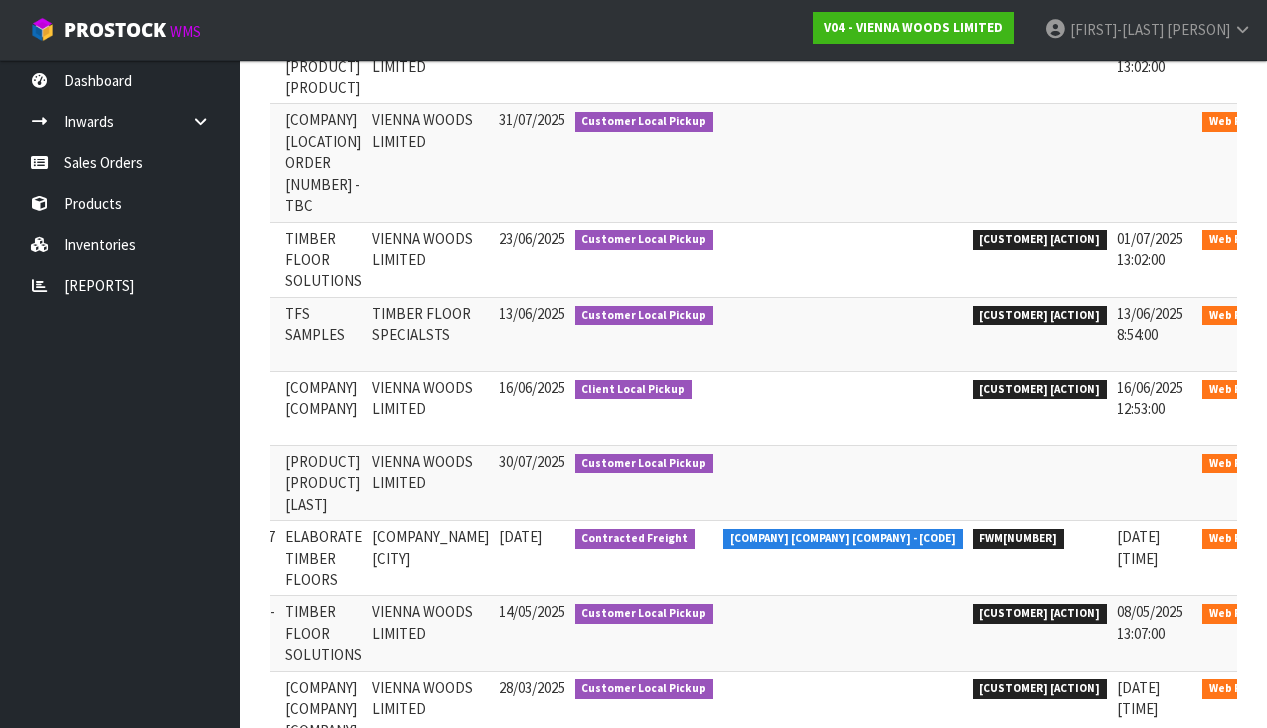 click at bounding box center [1317, 243] 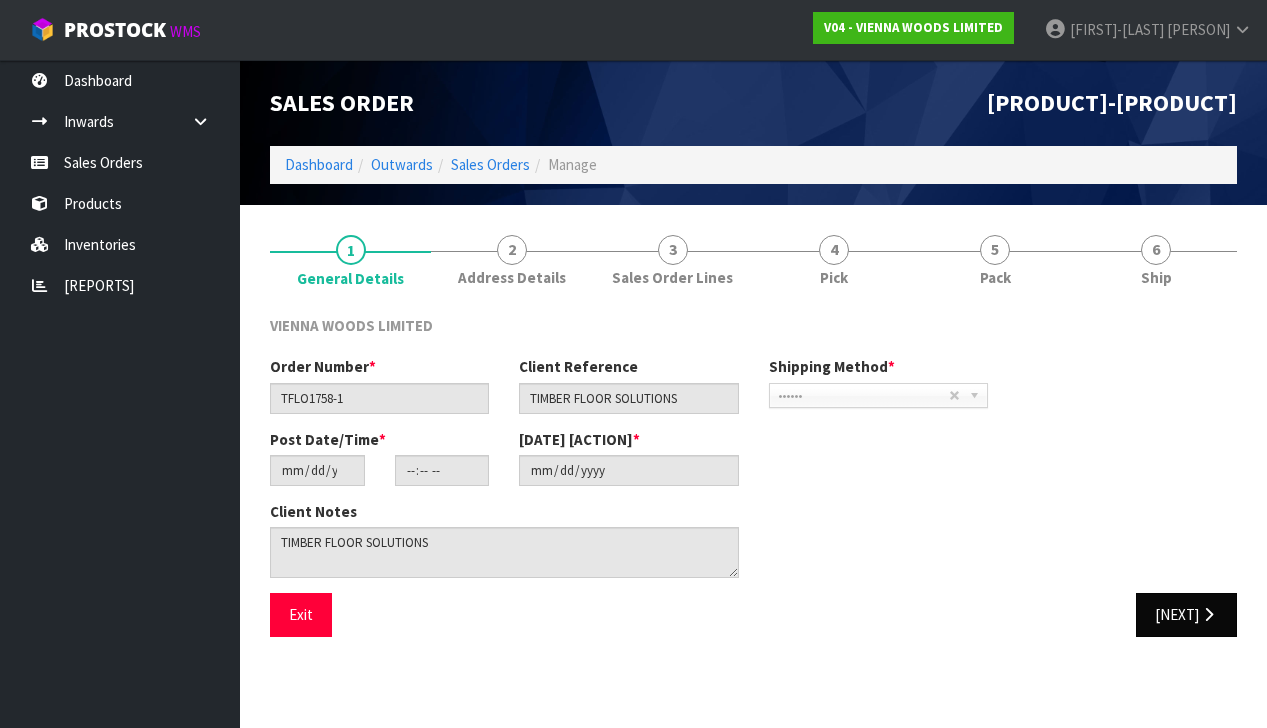 click on "[NEXT]" at bounding box center [1186, 614] 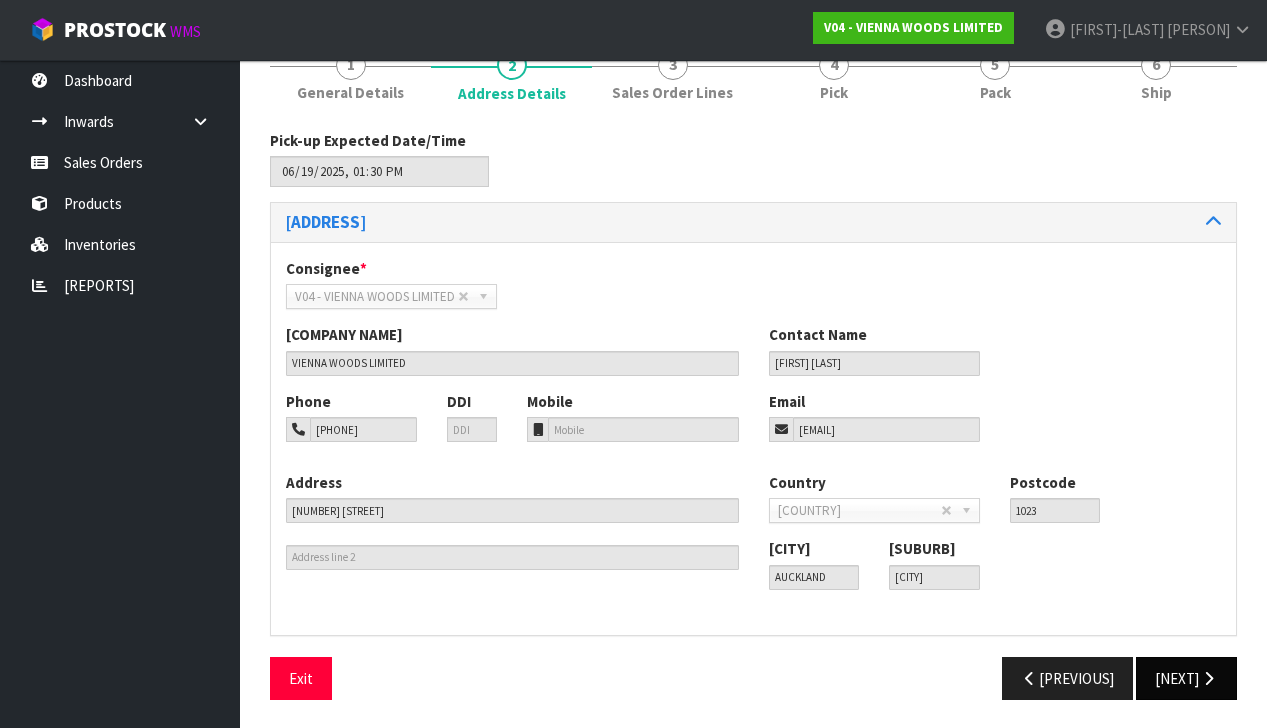 scroll, scrollTop: 183, scrollLeft: 0, axis: vertical 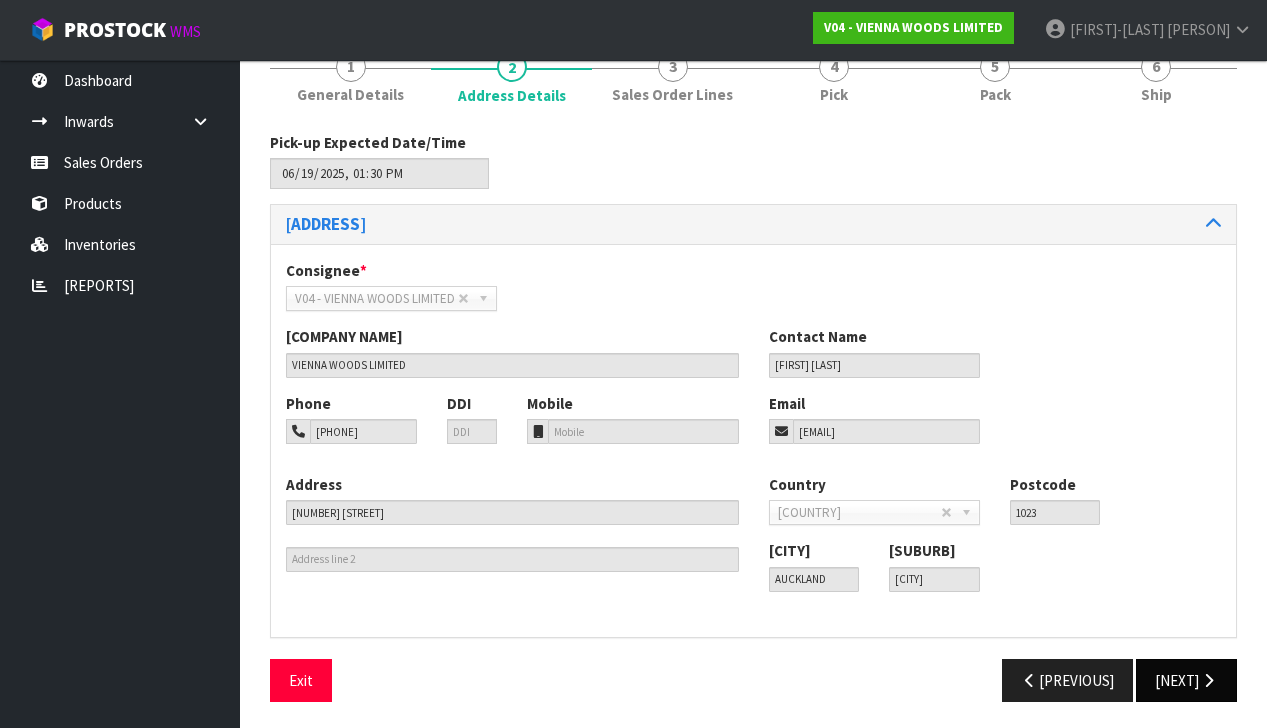 click on "[NEXT]" at bounding box center [1186, 680] 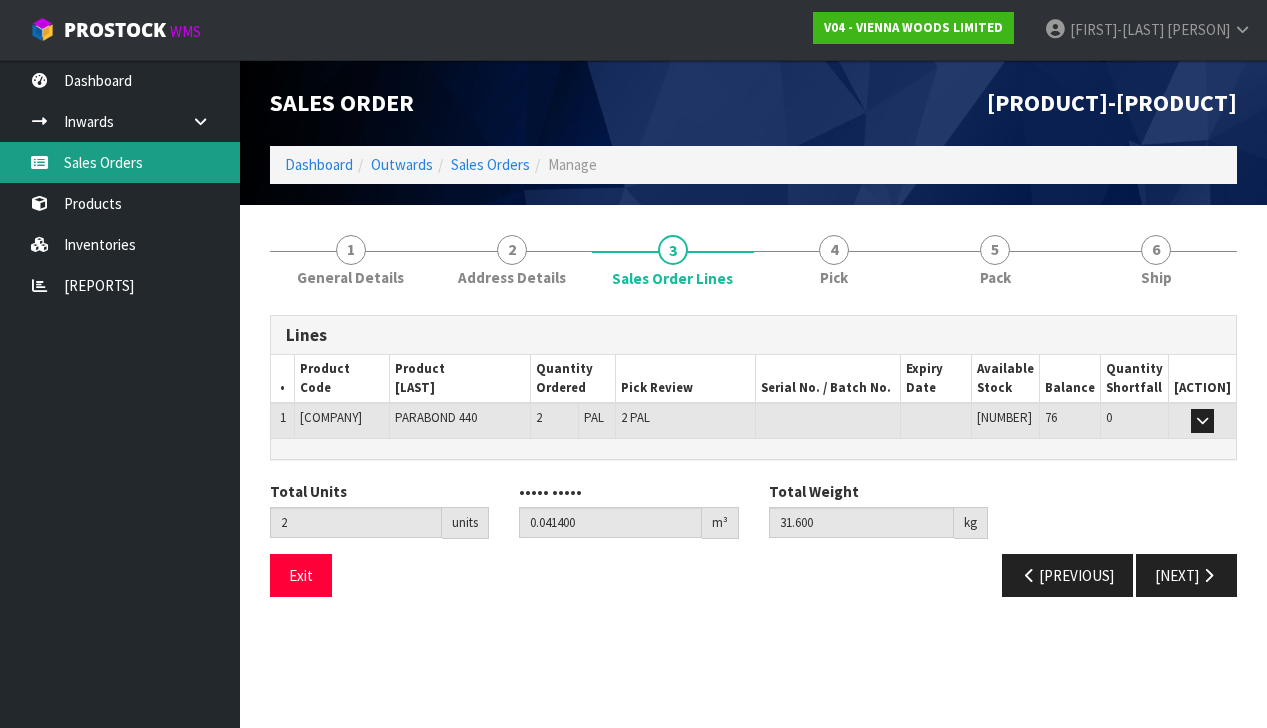 click on "Sales Orders" at bounding box center [120, 162] 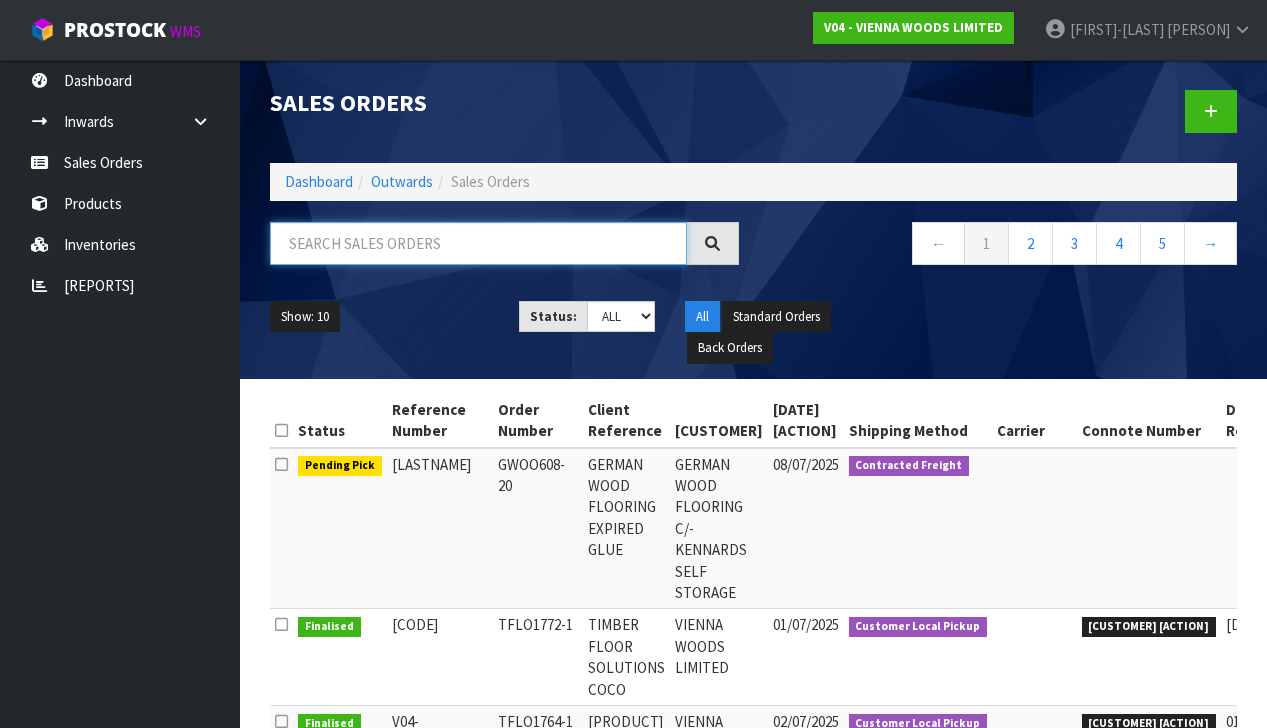 click at bounding box center [478, 243] 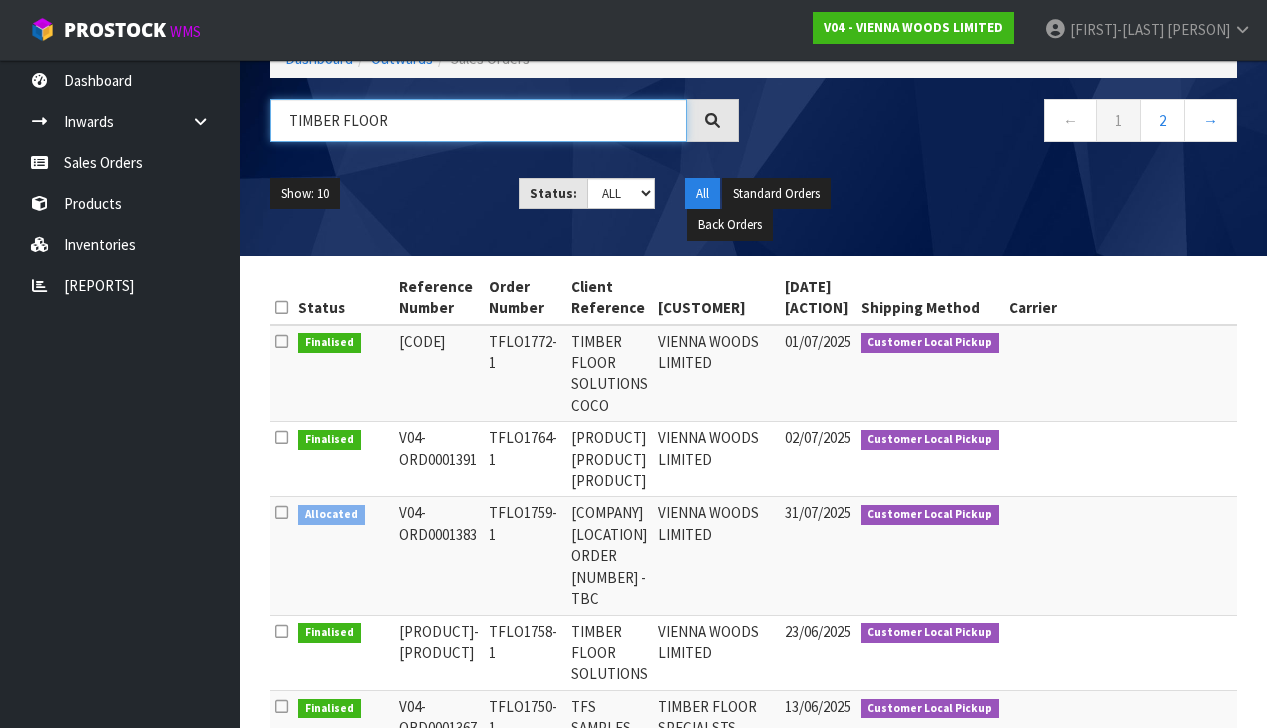 scroll, scrollTop: 150, scrollLeft: 0, axis: vertical 